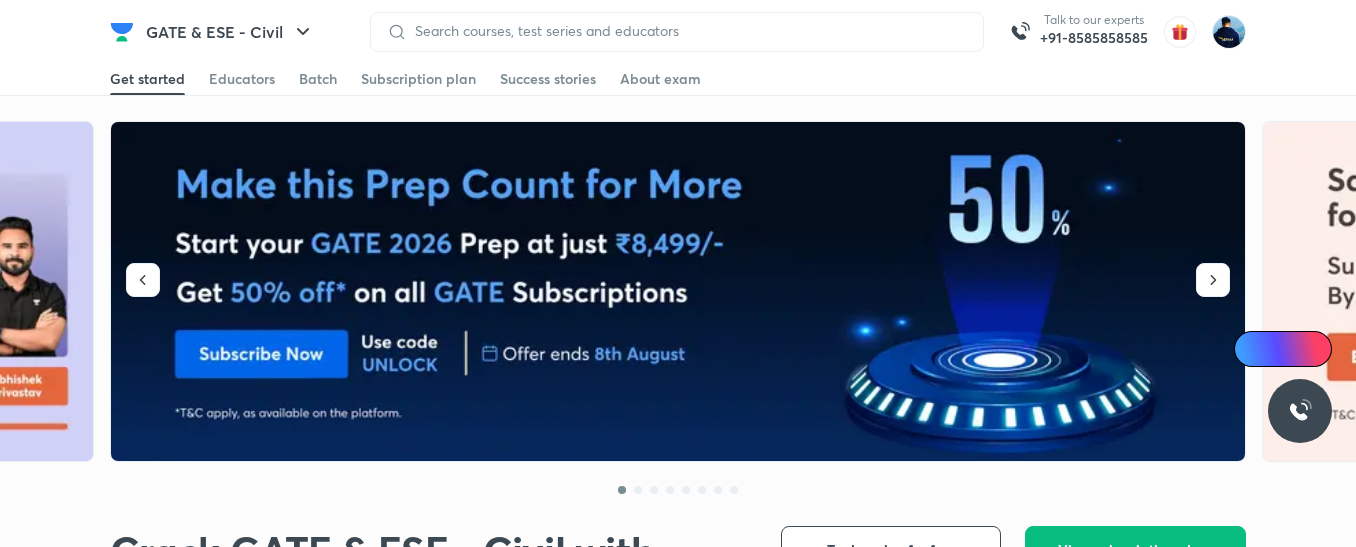 scroll, scrollTop: 0, scrollLeft: 0, axis: both 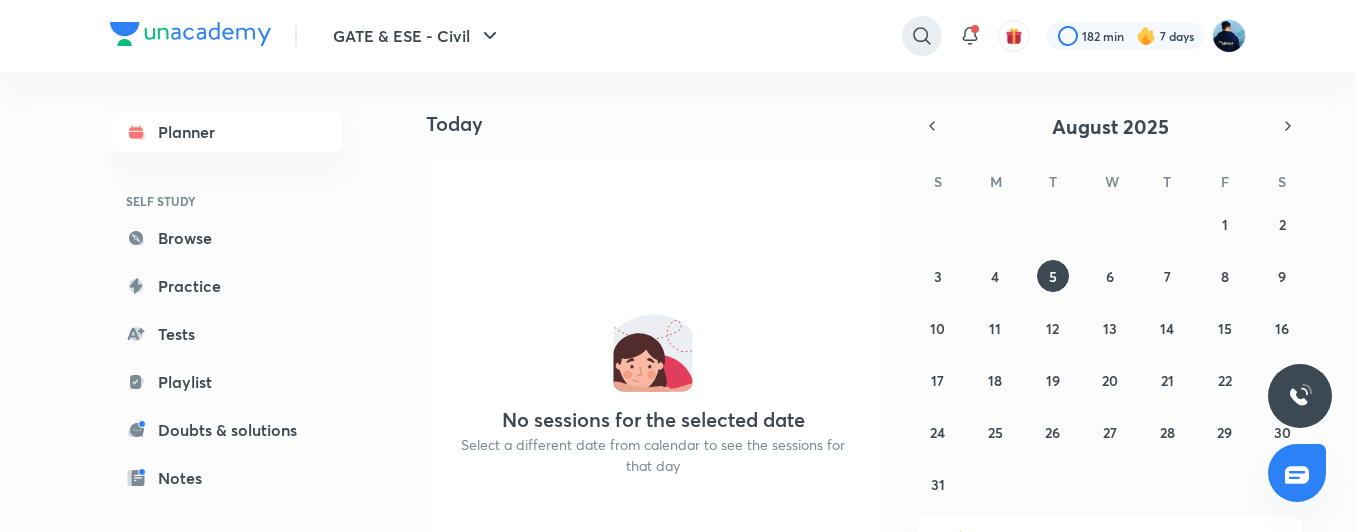 click 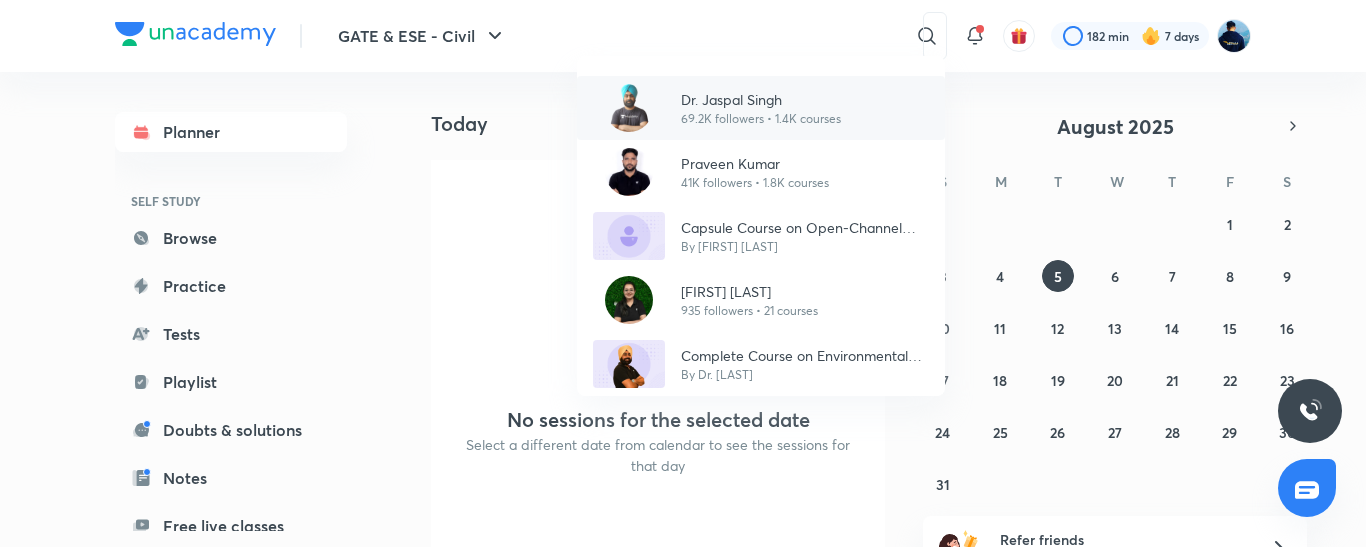 click at bounding box center (629, 108) 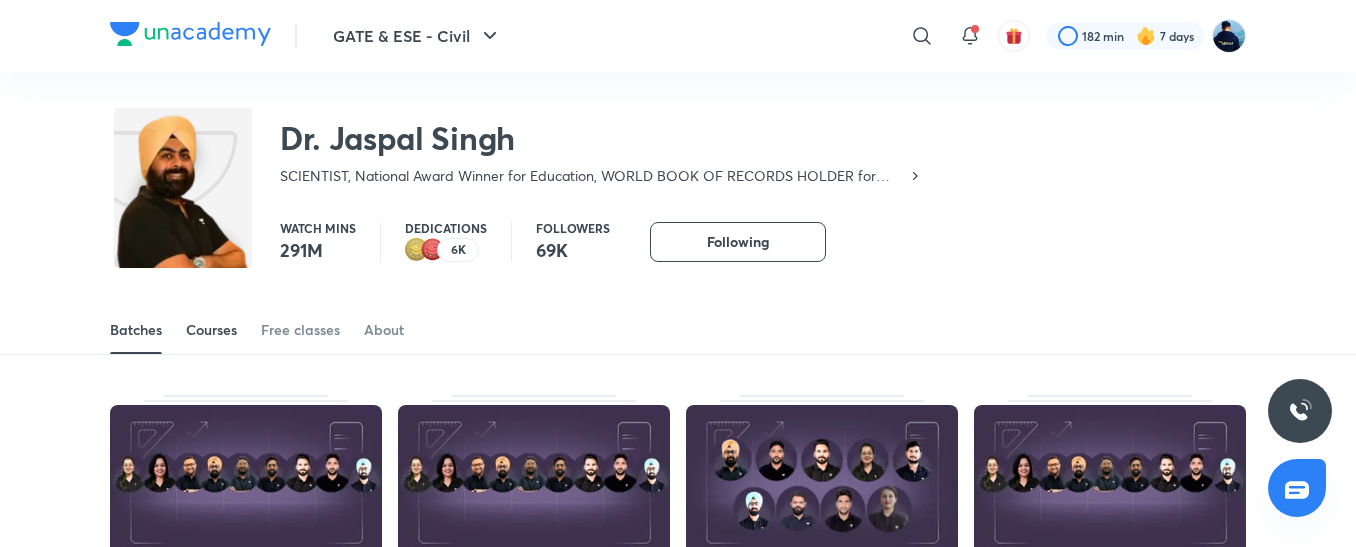 click on "Courses" at bounding box center (211, 330) 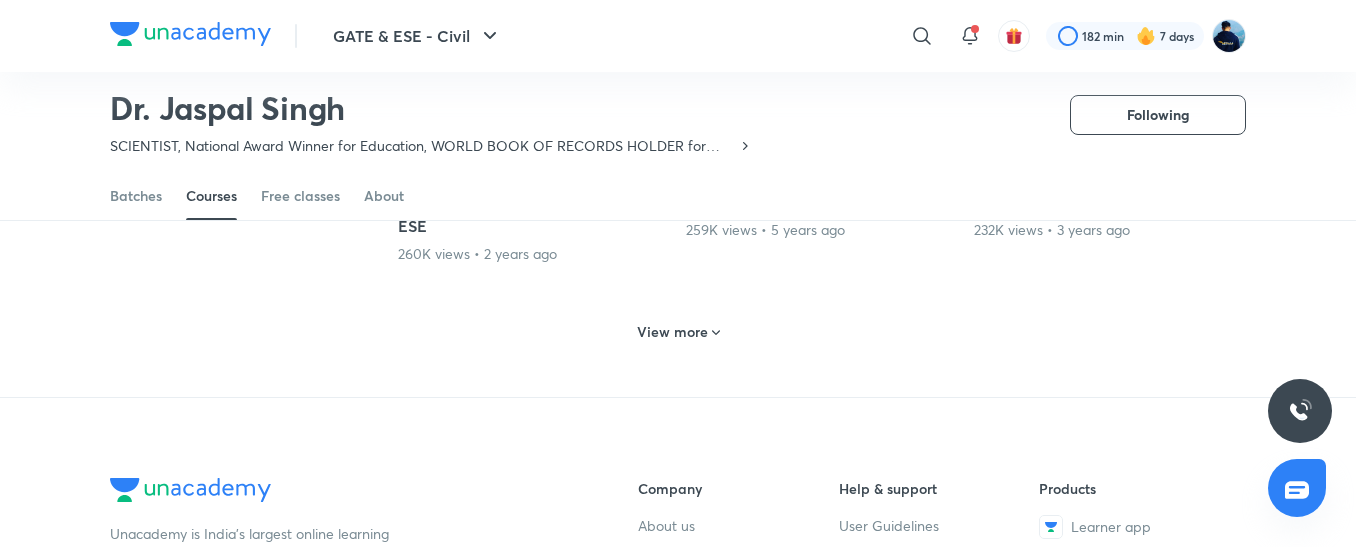 scroll, scrollTop: 1101, scrollLeft: 0, axis: vertical 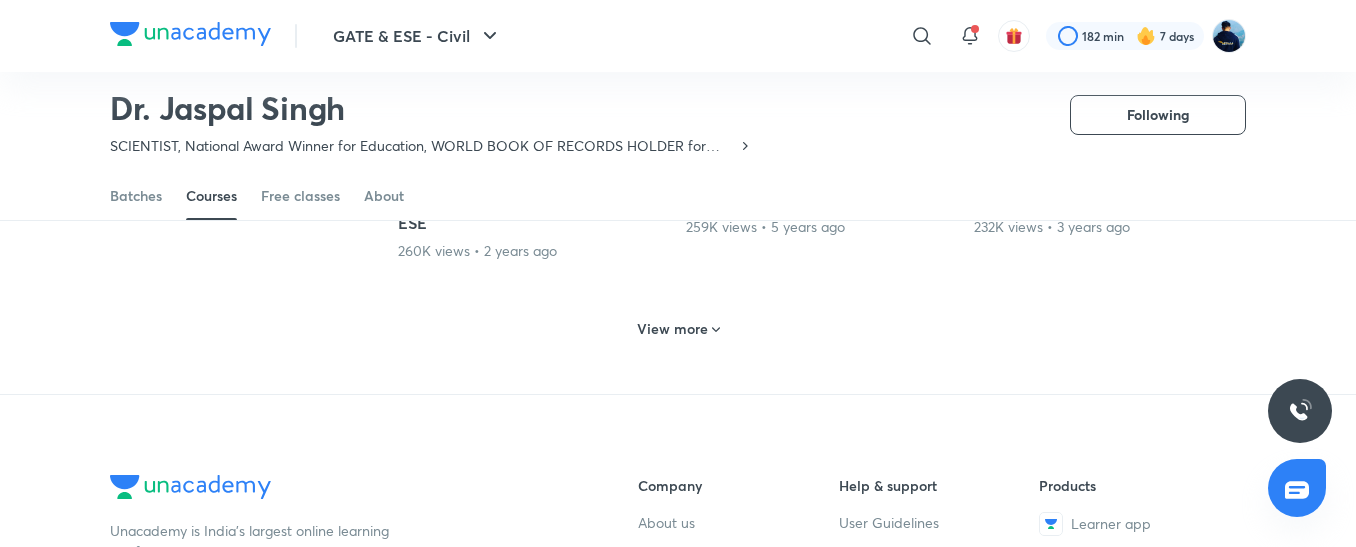 click on "View more" at bounding box center (672, 329) 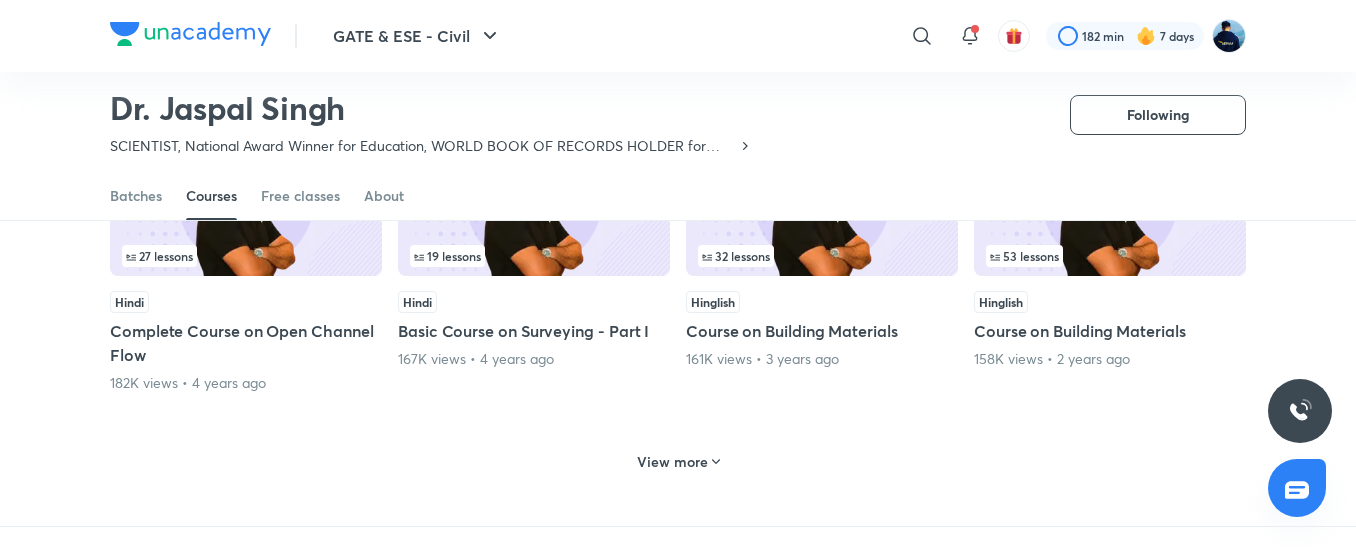 scroll, scrollTop: 1926, scrollLeft: 0, axis: vertical 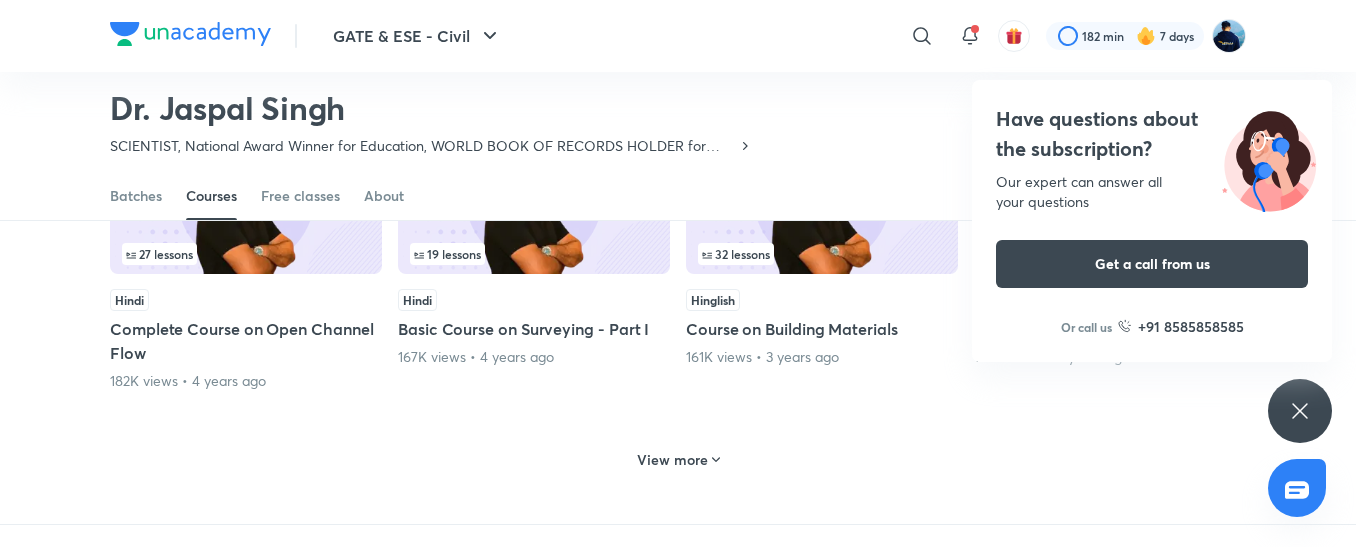 click 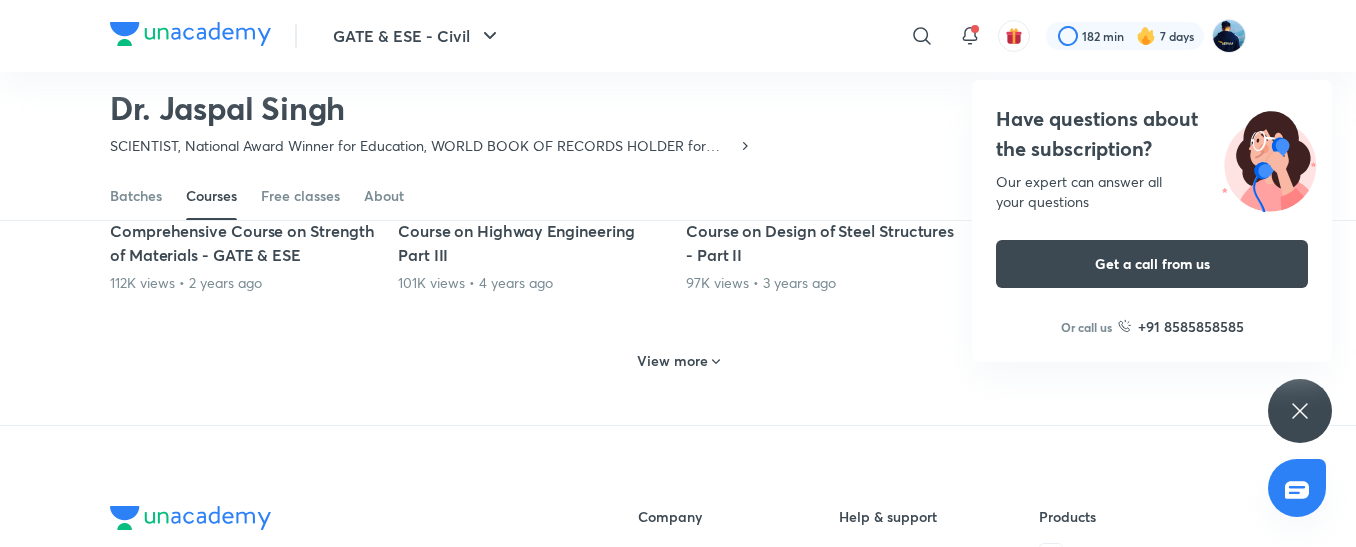 scroll, scrollTop: 3023, scrollLeft: 0, axis: vertical 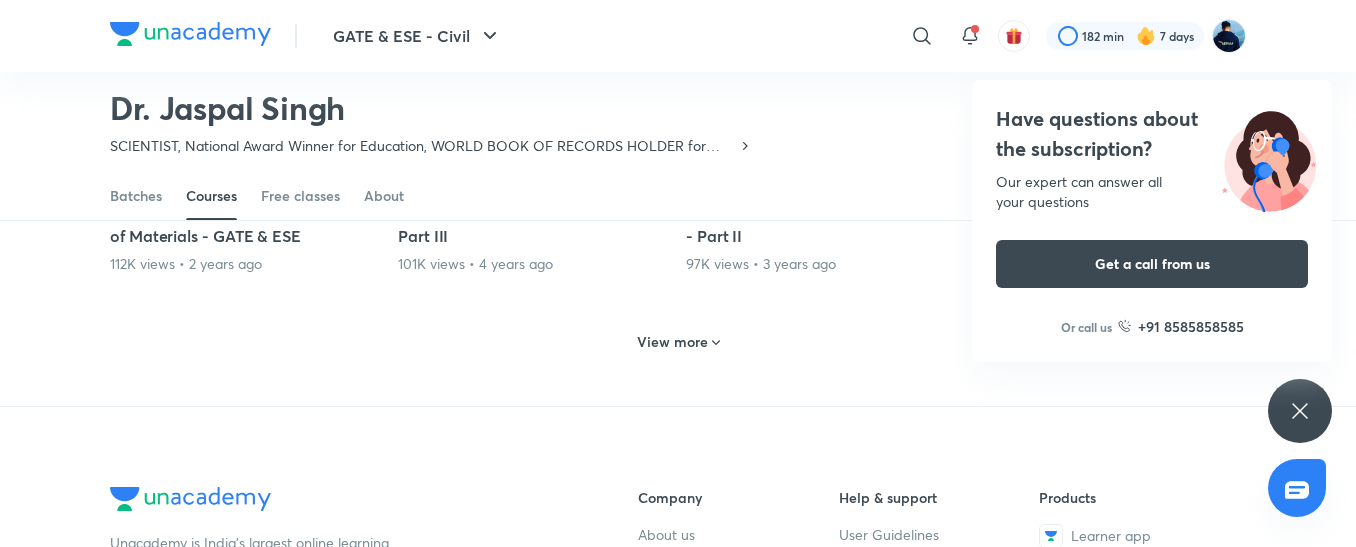 click on "View more" at bounding box center [672, 342] 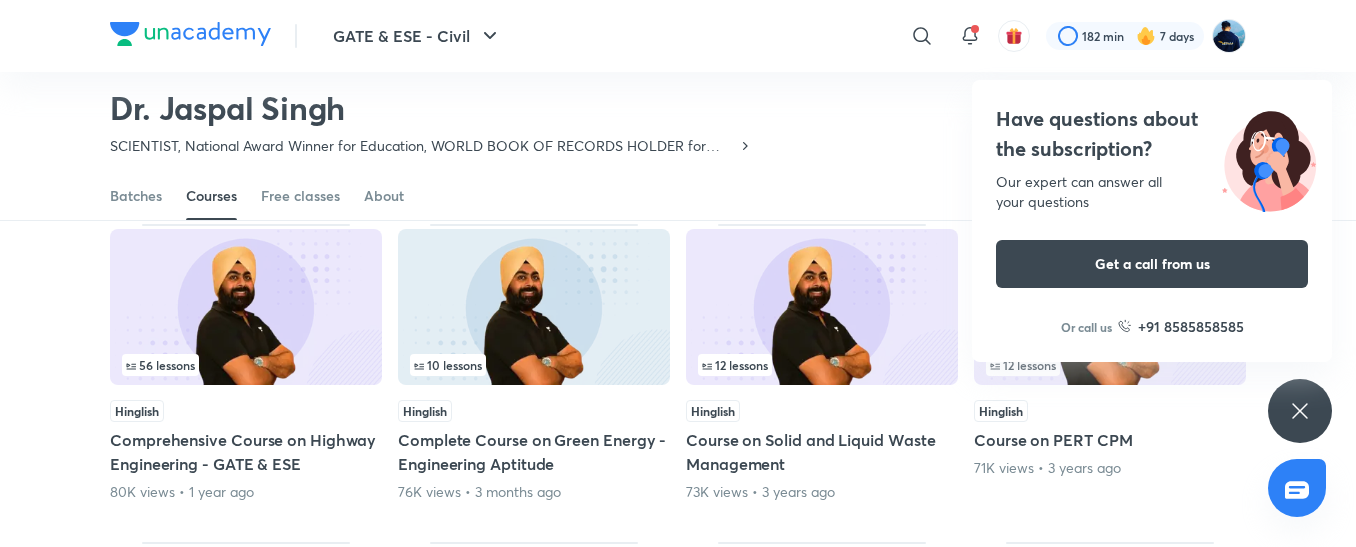 scroll, scrollTop: 3433, scrollLeft: 0, axis: vertical 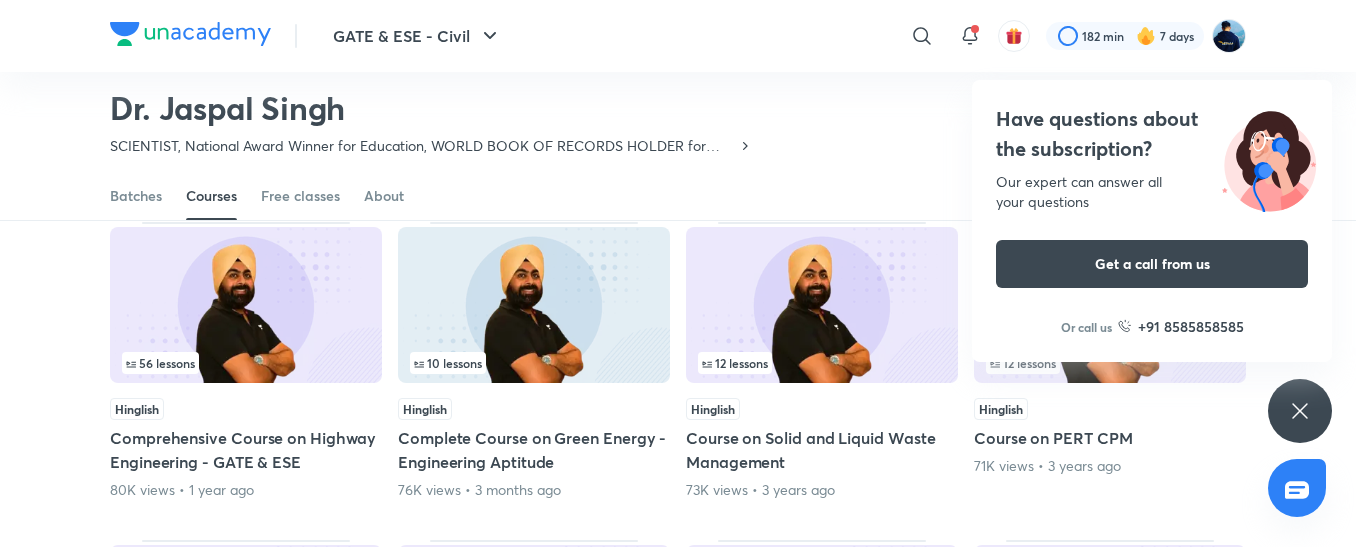 click at bounding box center (822, 305) 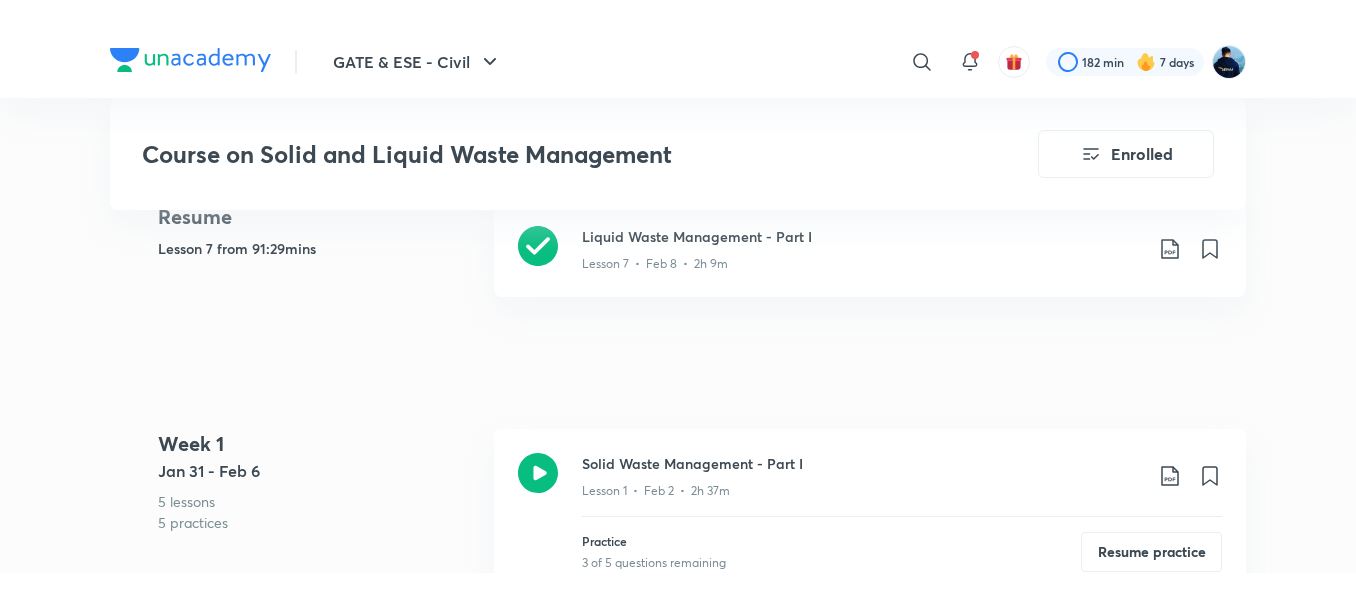scroll, scrollTop: 972, scrollLeft: 0, axis: vertical 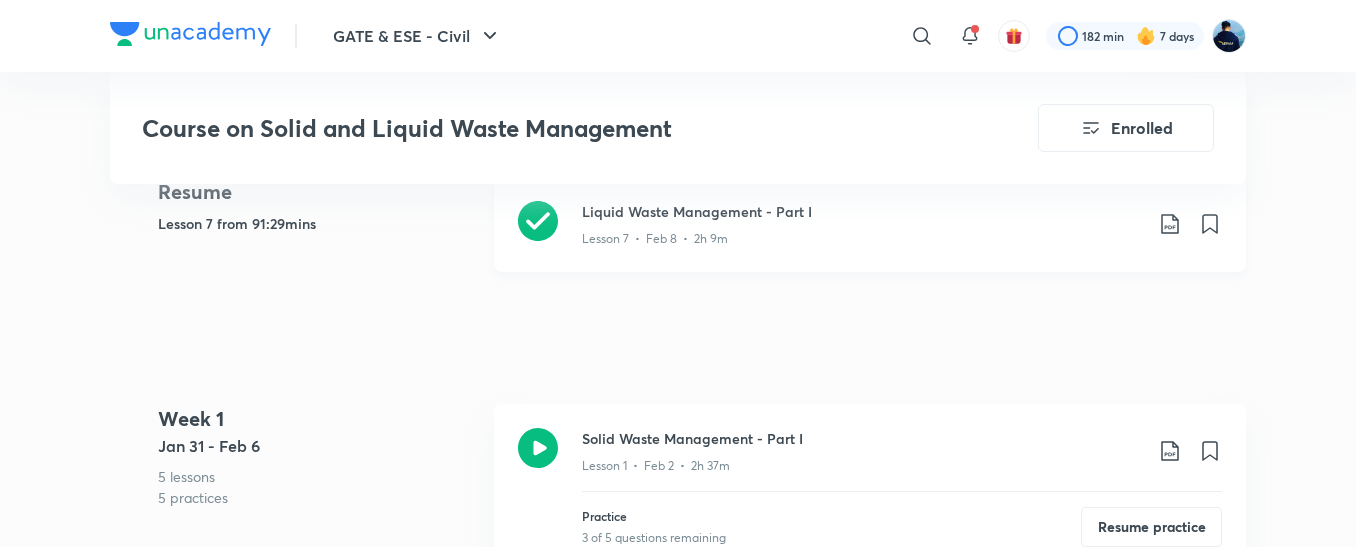 click 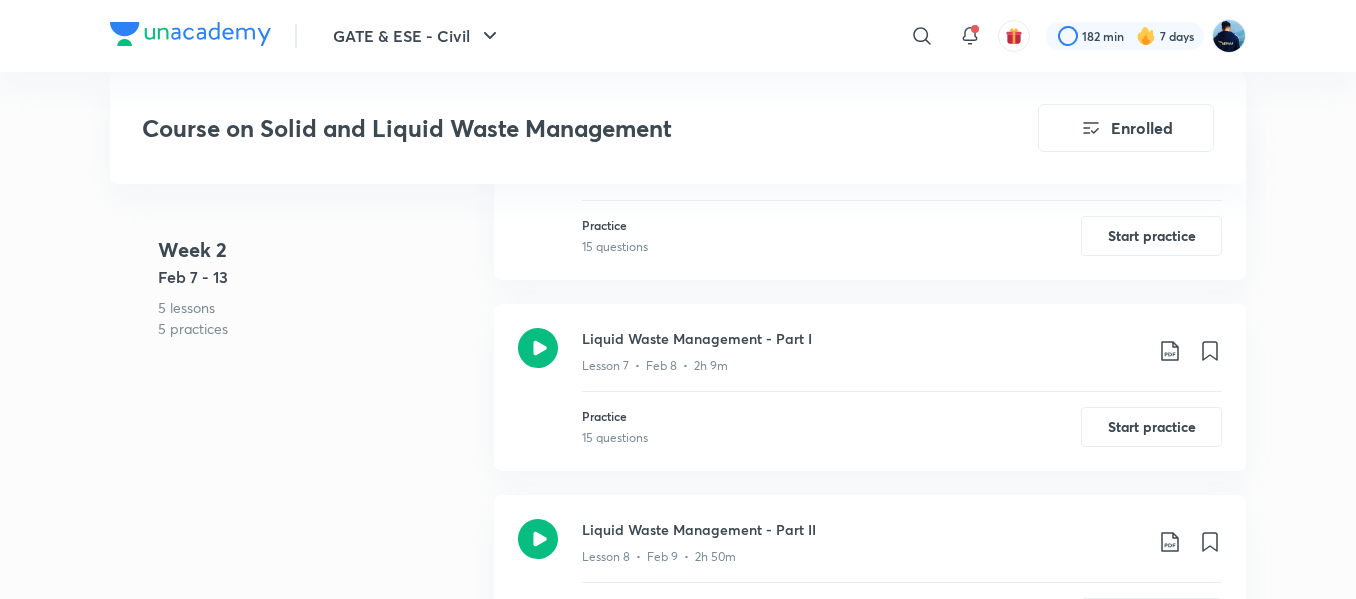 scroll, scrollTop: 2325, scrollLeft: 0, axis: vertical 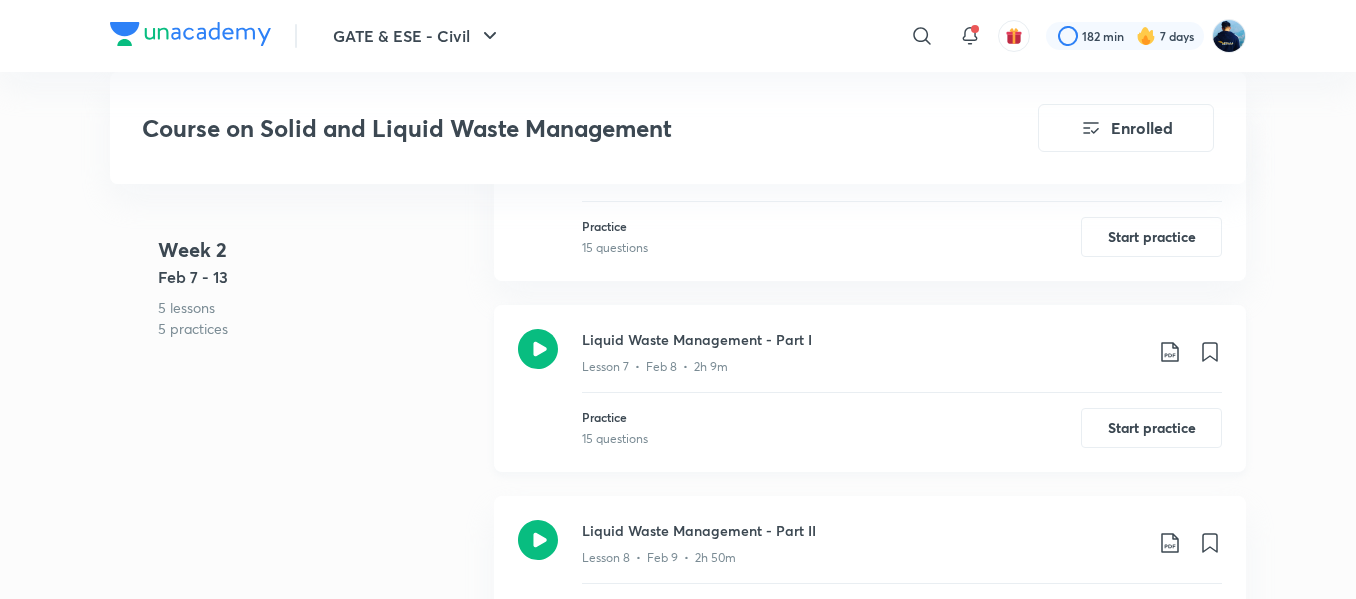 click 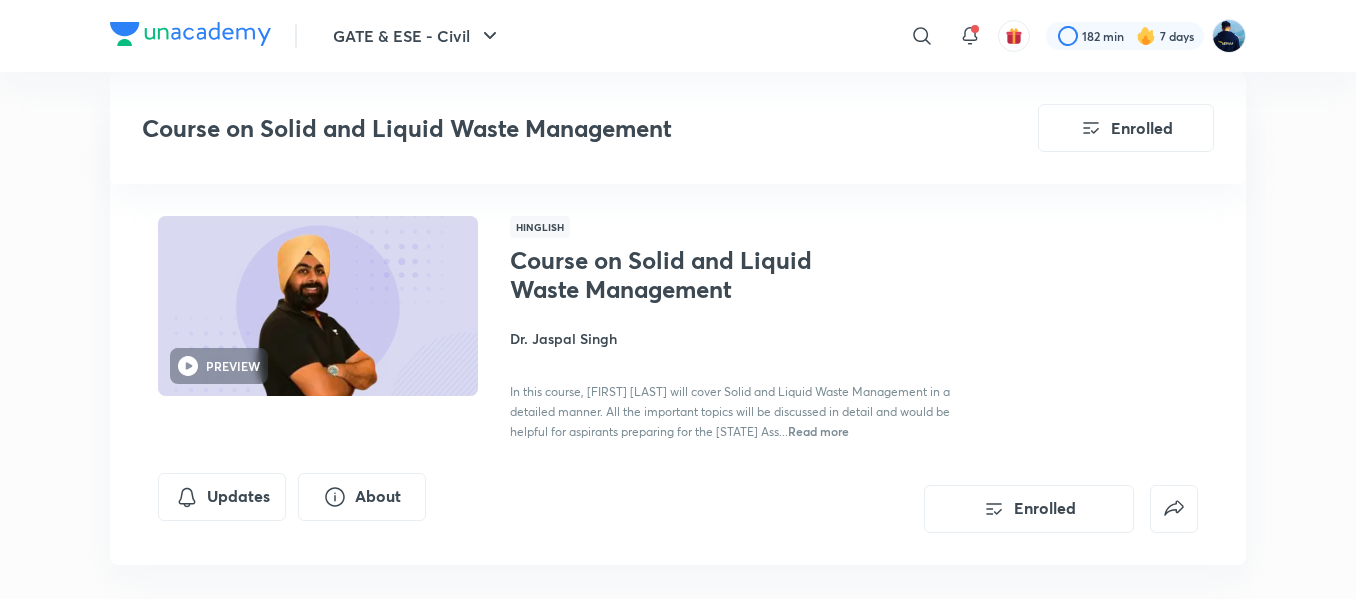 scroll, scrollTop: 2325, scrollLeft: 0, axis: vertical 